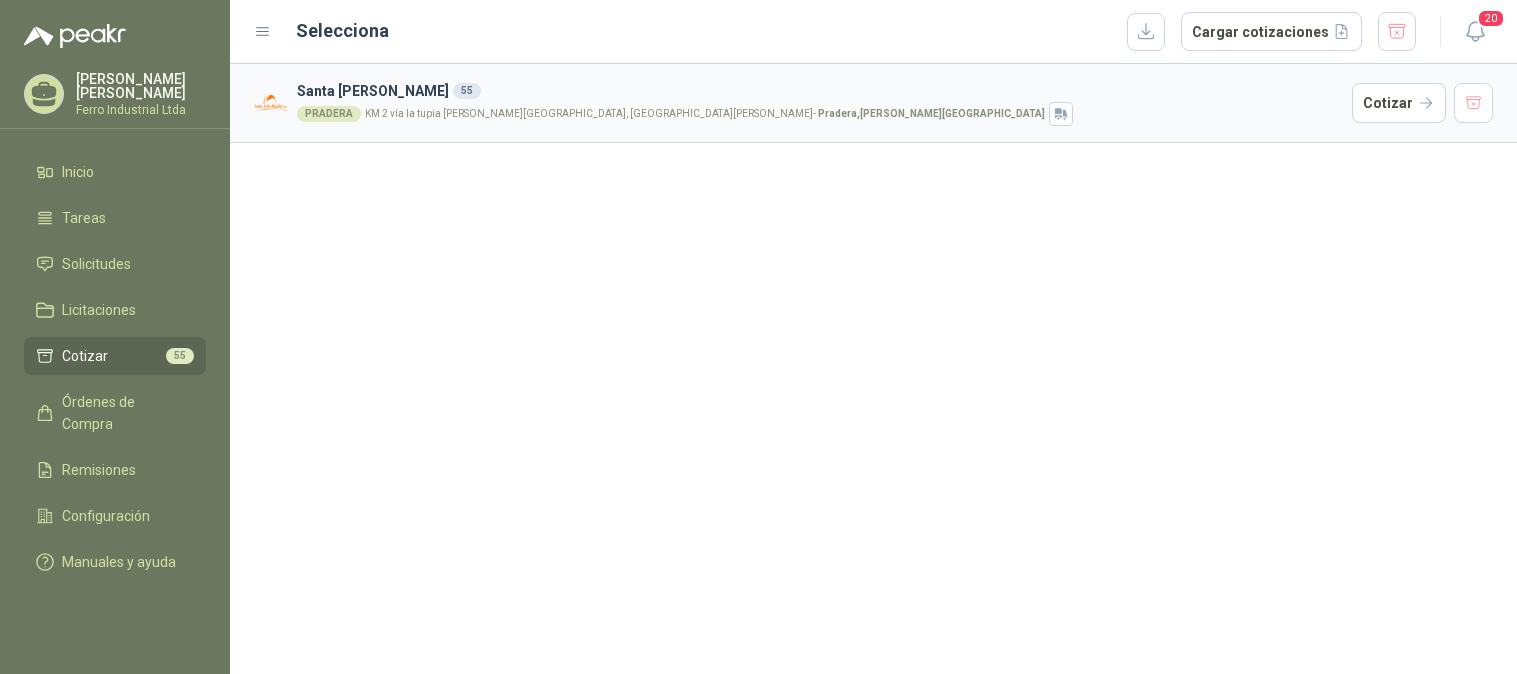 scroll, scrollTop: 0, scrollLeft: 0, axis: both 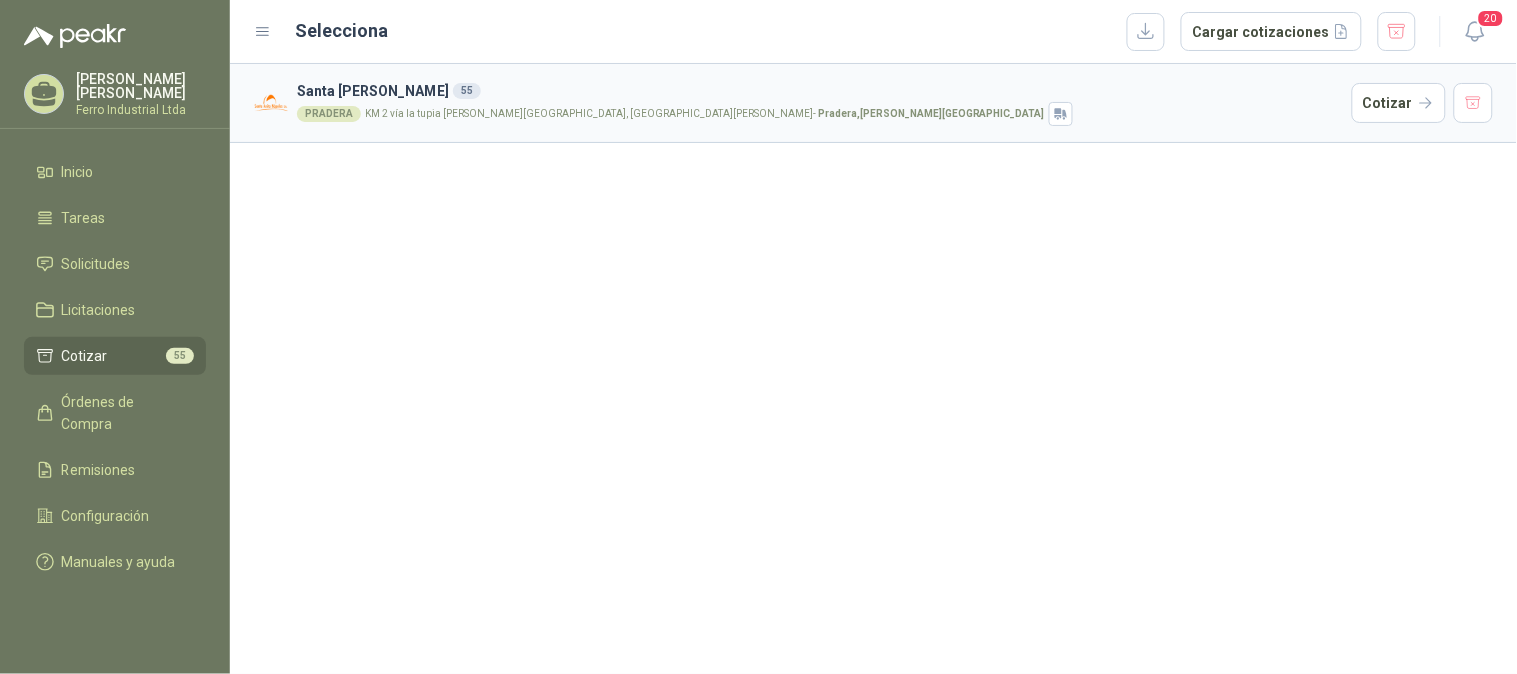 type 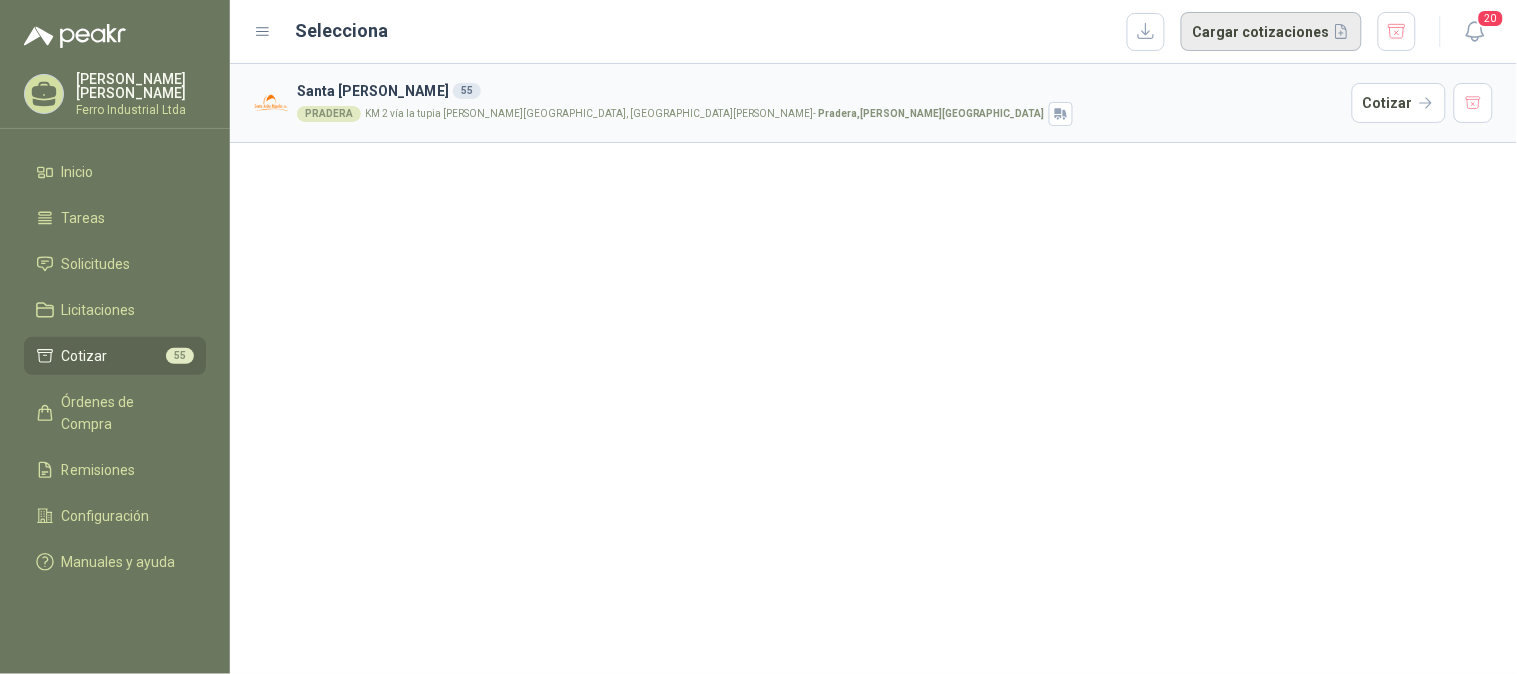 click on "Cargar cotizaciones" at bounding box center [1271, 32] 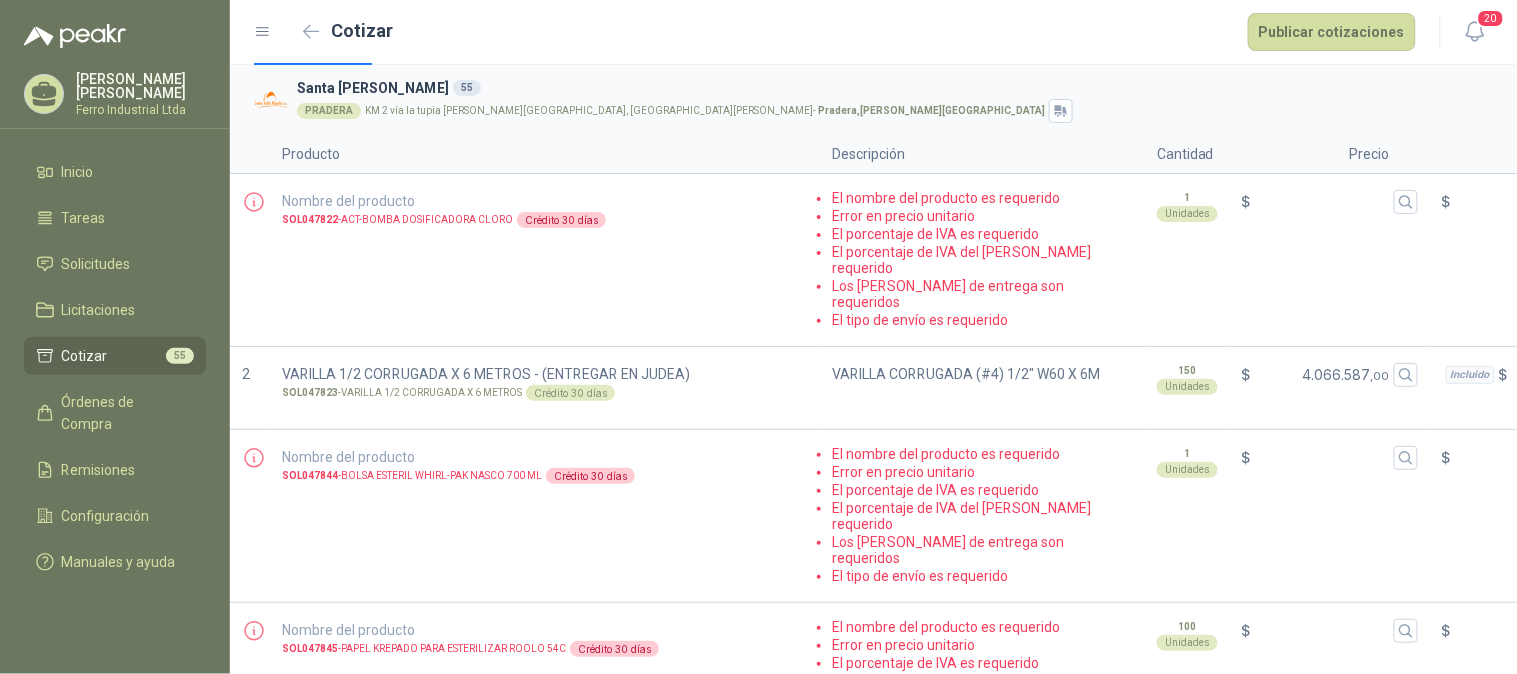 scroll, scrollTop: 0, scrollLeft: 0, axis: both 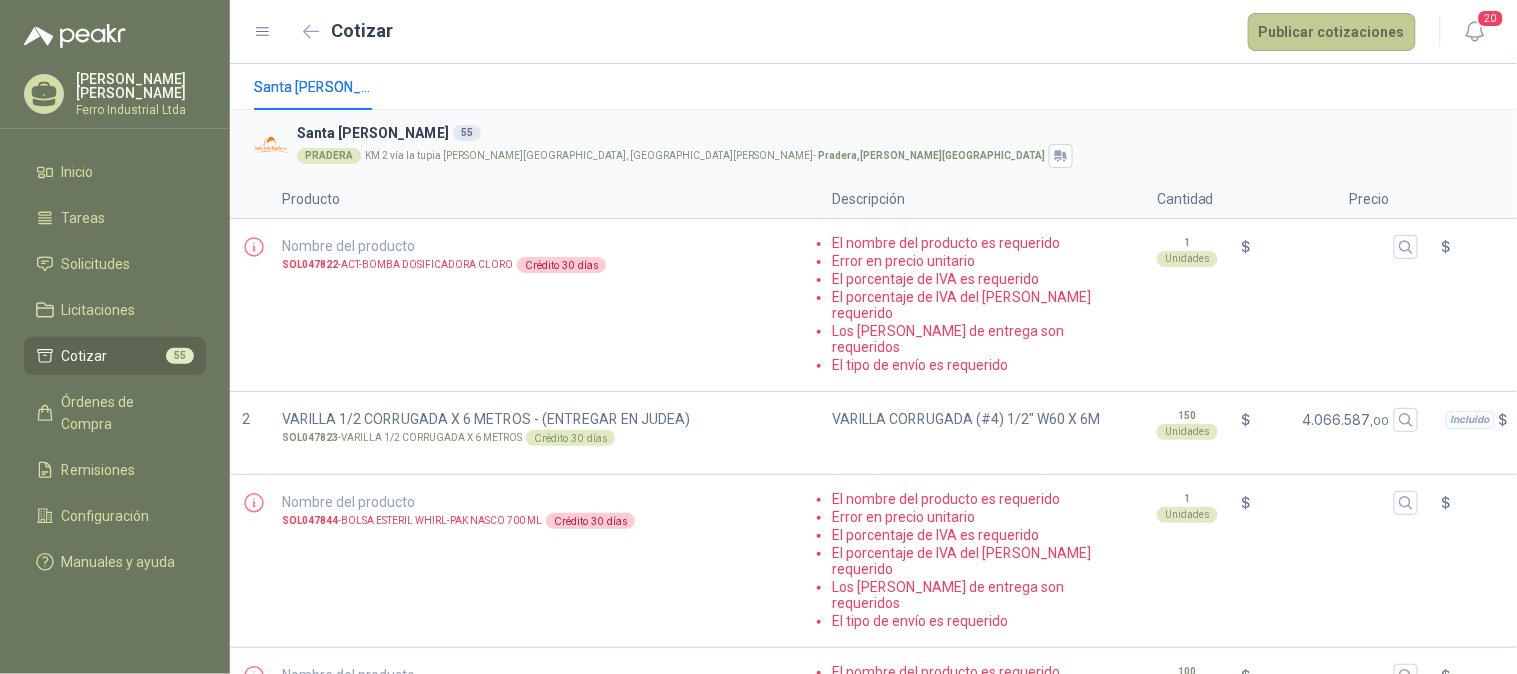 click on "Publicar cotizaciones" at bounding box center (1332, 32) 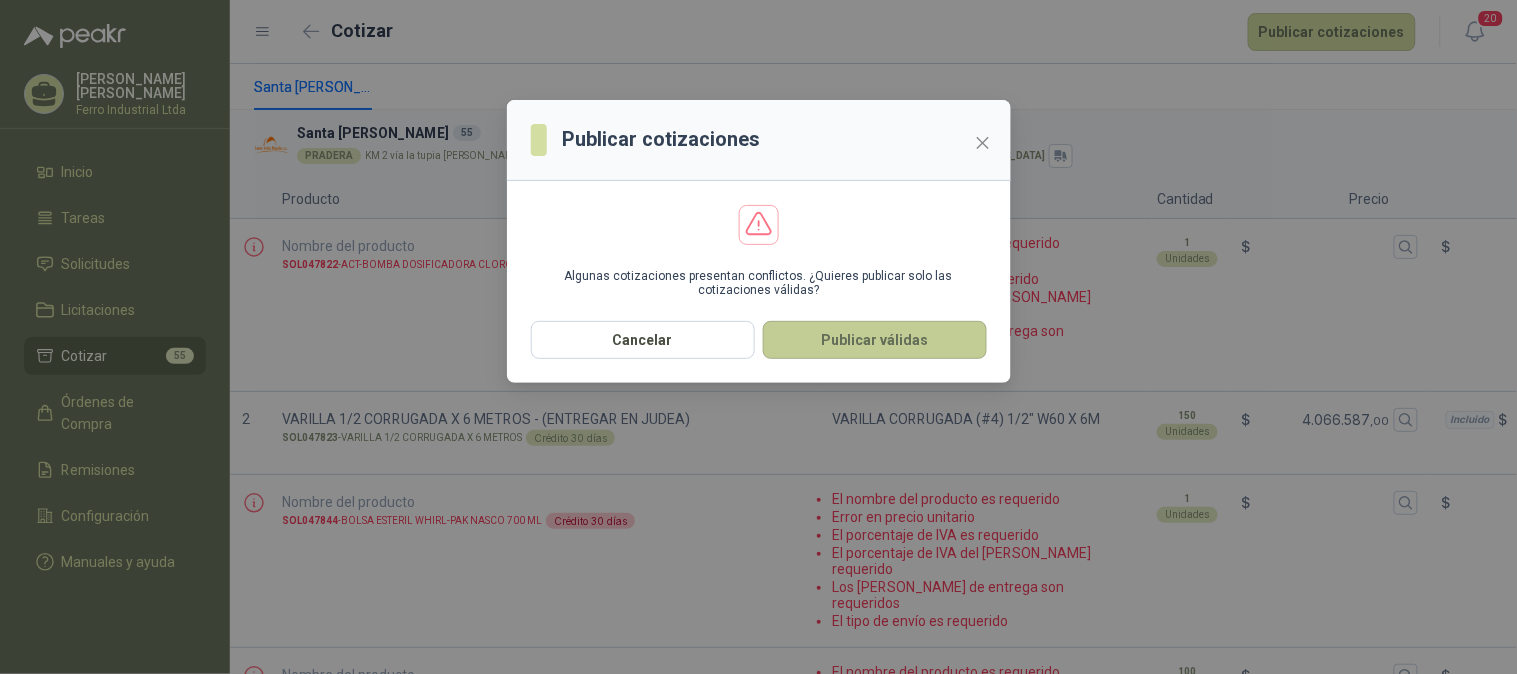 click on "Publicar válidas" at bounding box center [875, 340] 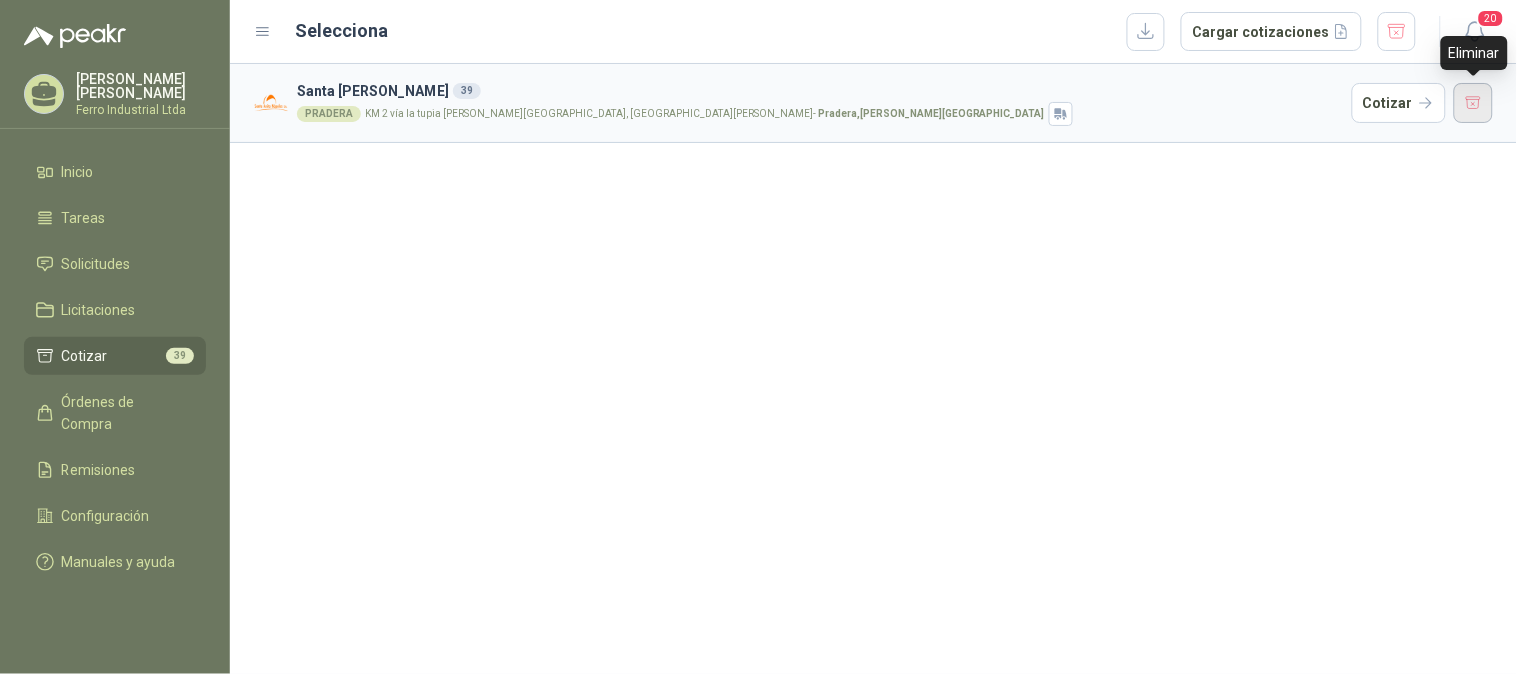 click at bounding box center (1474, 103) 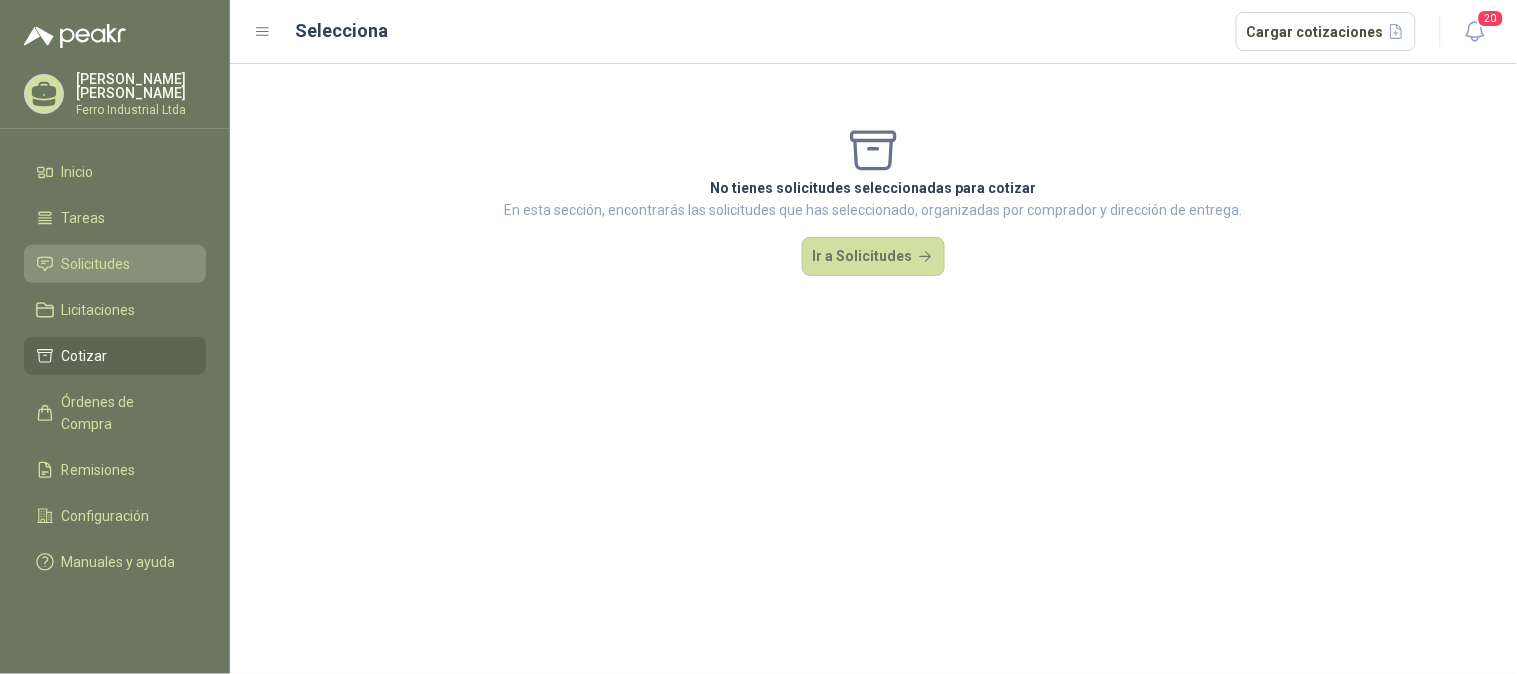 click on "Solicitudes" at bounding box center (96, 264) 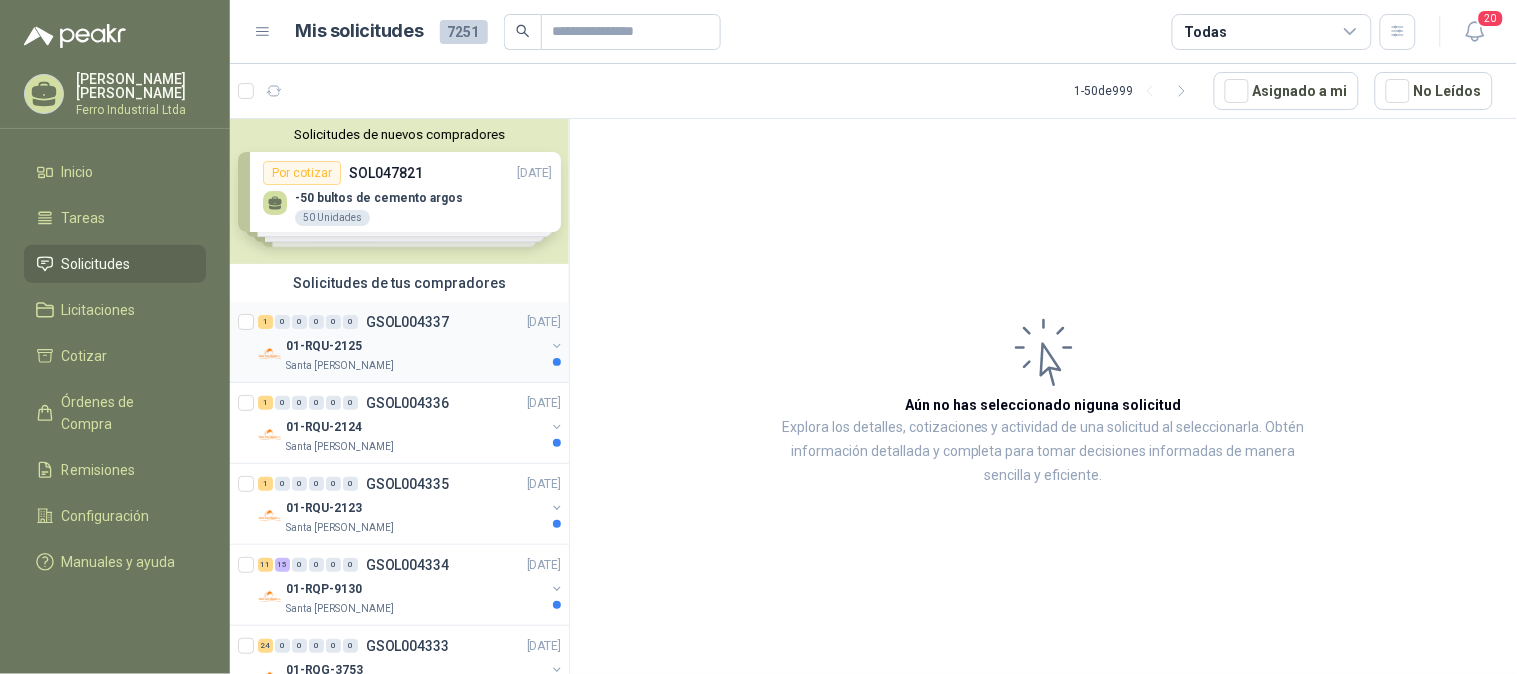 click on "01-RQU-2125" at bounding box center [415, 346] 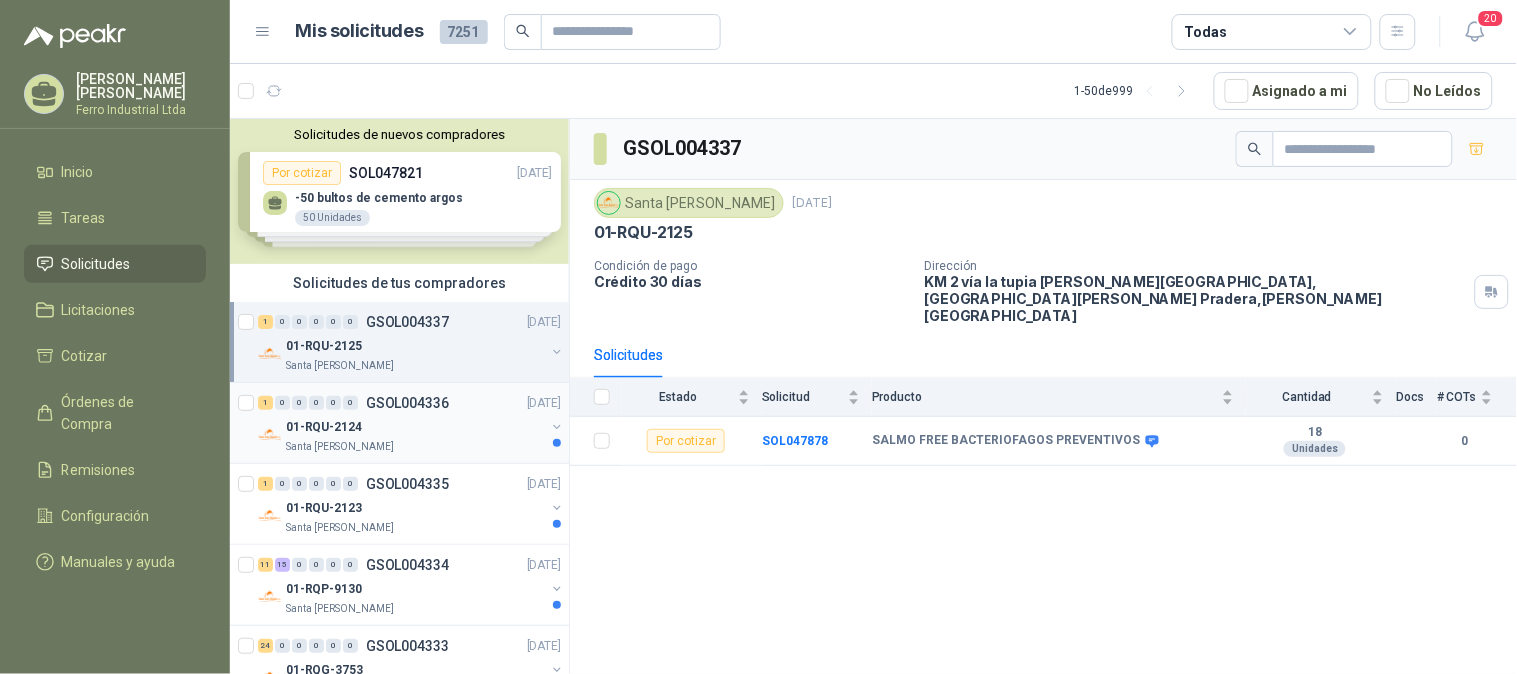 click on "01-RQU-2124" at bounding box center (415, 427) 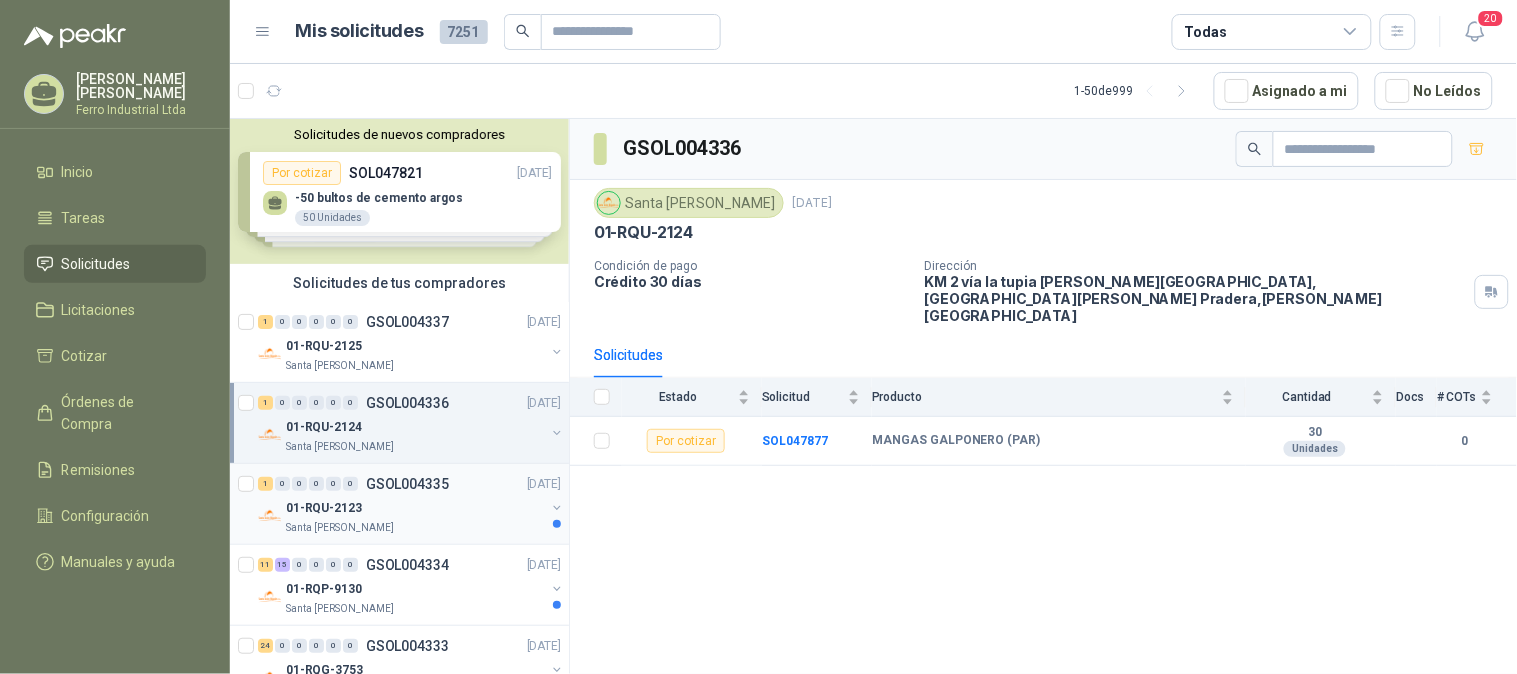 click on "01-RQU-2123" at bounding box center (415, 508) 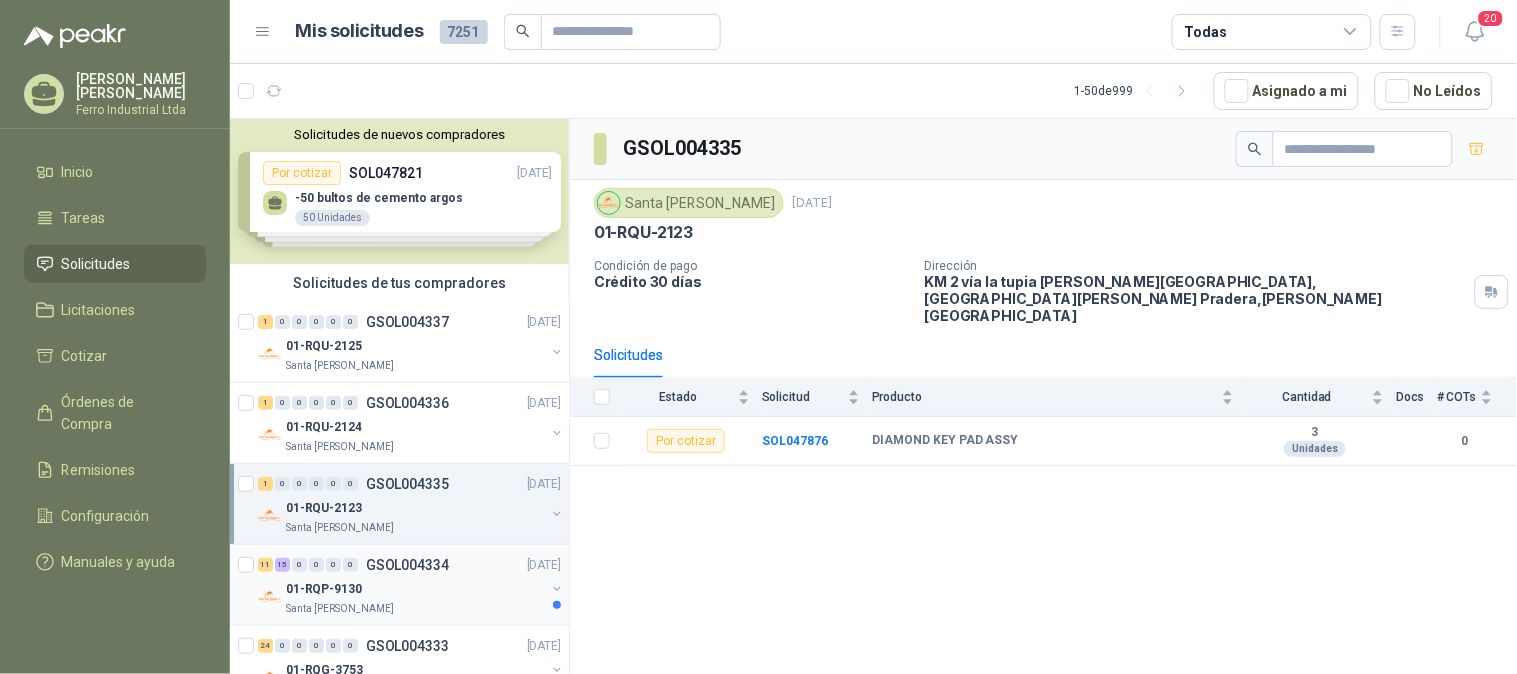 scroll, scrollTop: 111, scrollLeft: 0, axis: vertical 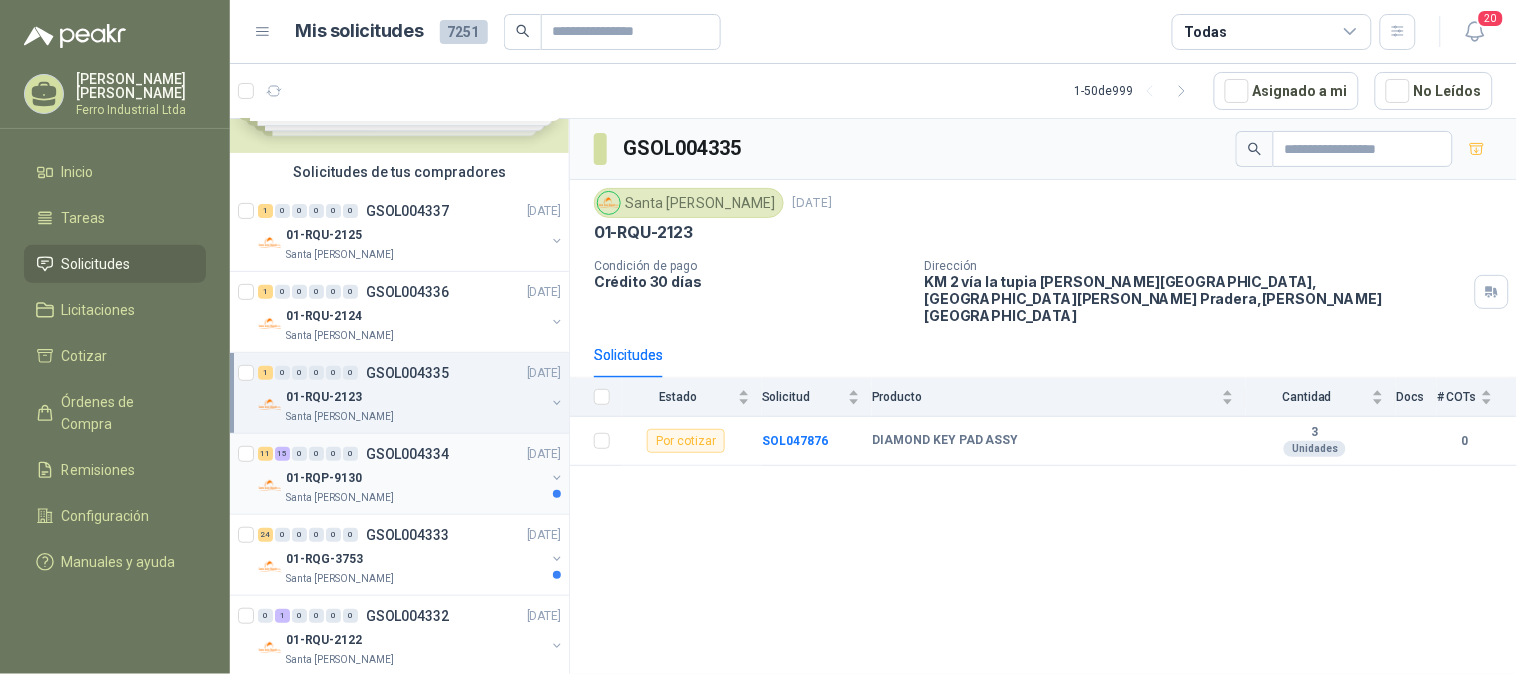 click on "01-RQP-9130" at bounding box center [415, 478] 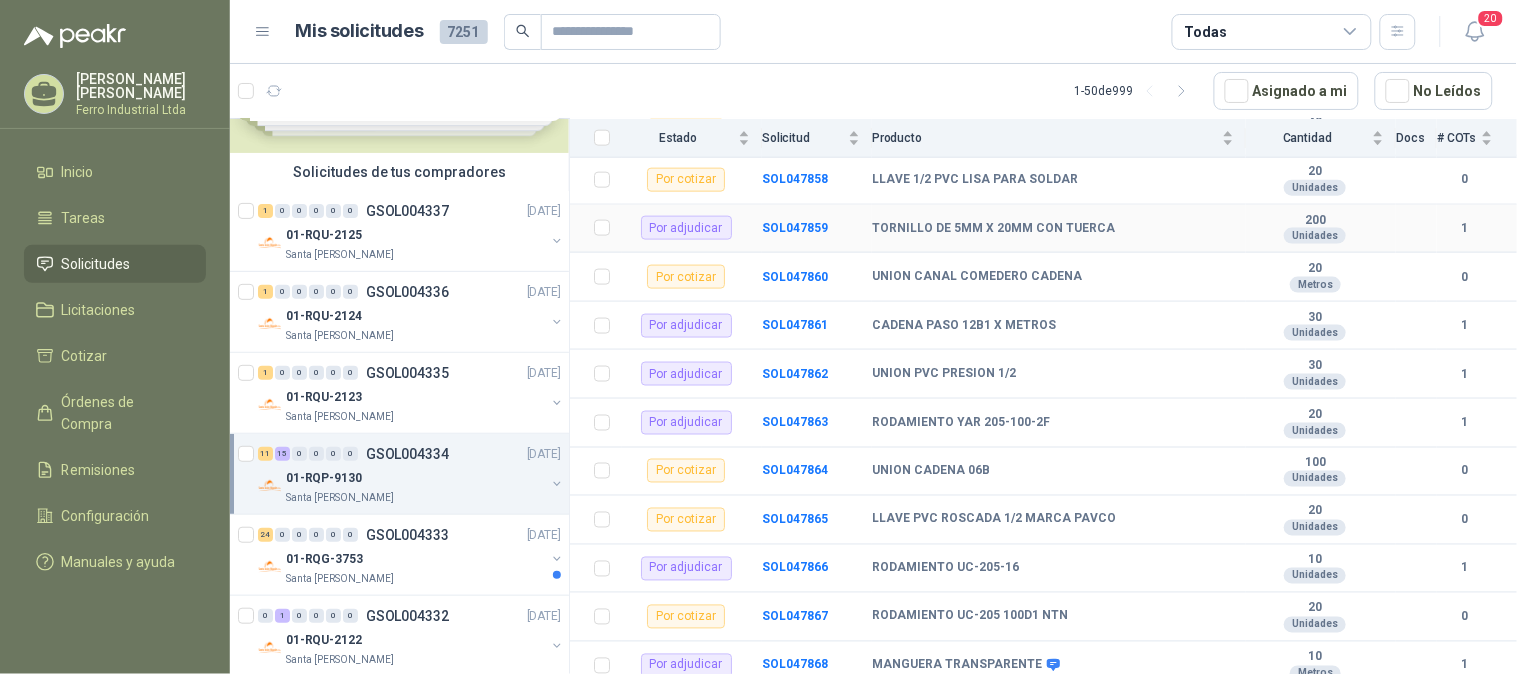 scroll, scrollTop: 666, scrollLeft: 0, axis: vertical 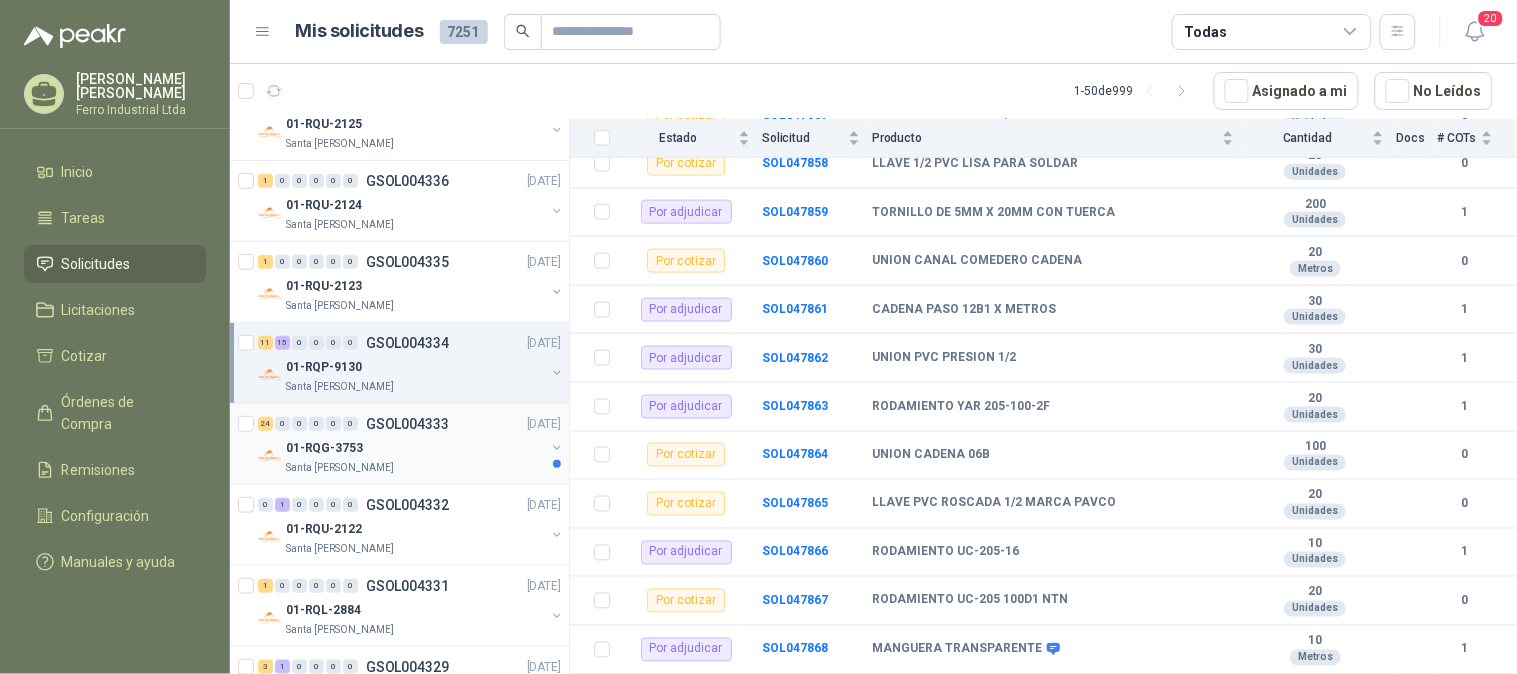 click on "Santa [PERSON_NAME]" at bounding box center [415, 468] 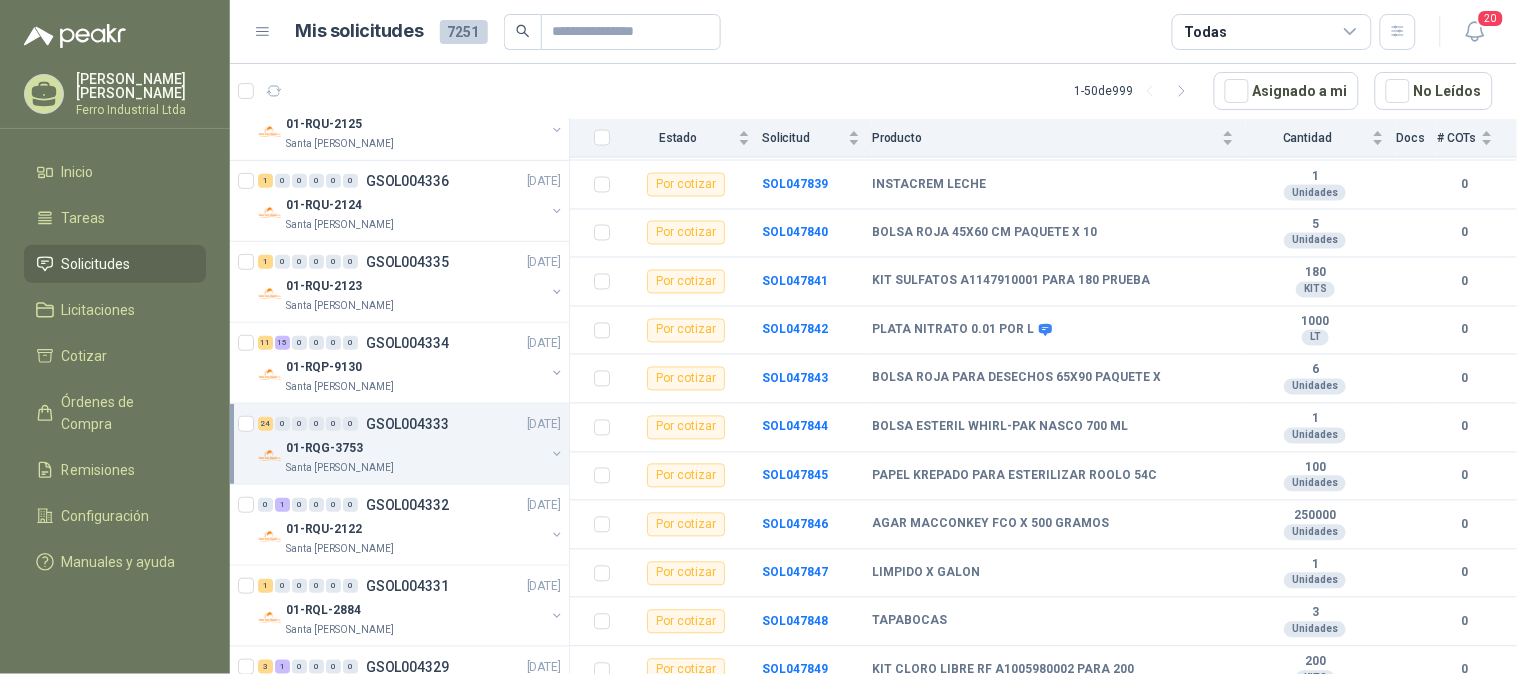 scroll, scrollTop: 895, scrollLeft: 0, axis: vertical 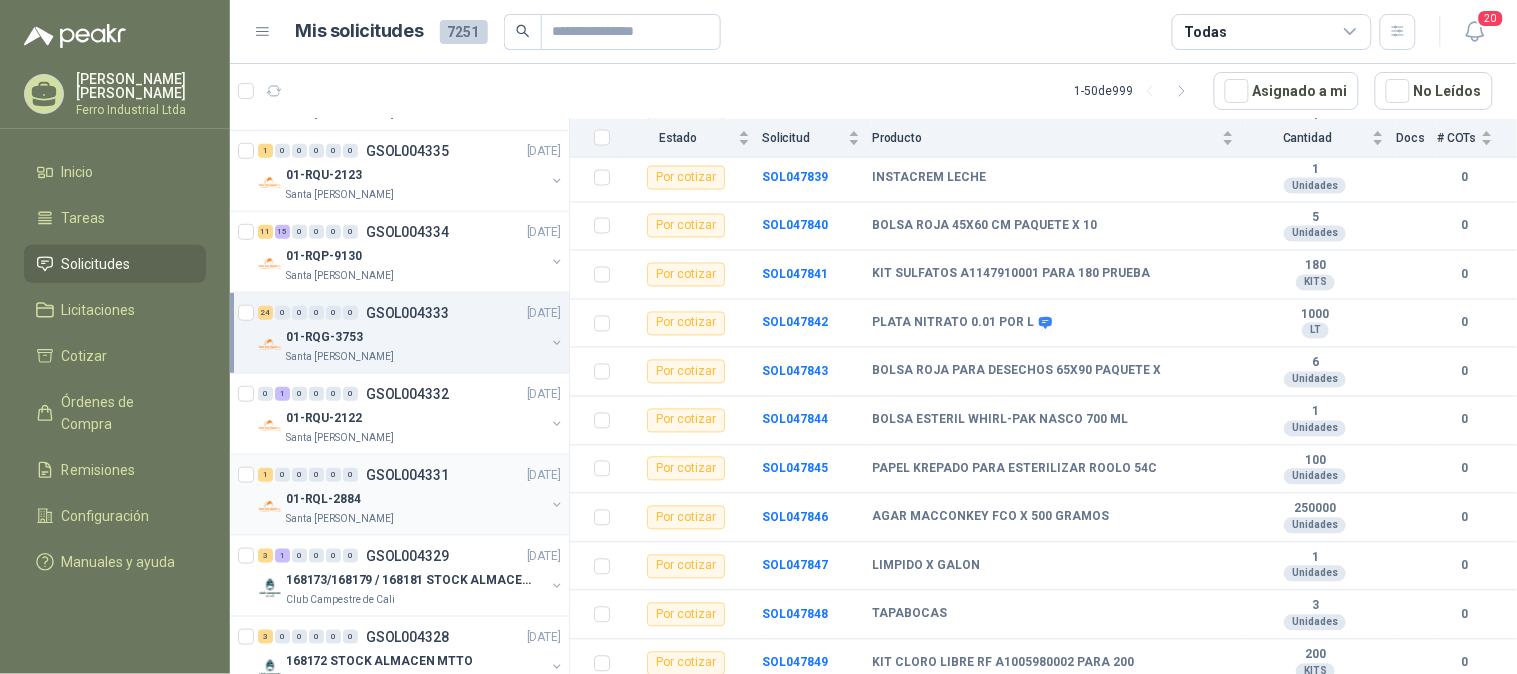 click on "01-RQL-2884" at bounding box center (415, 499) 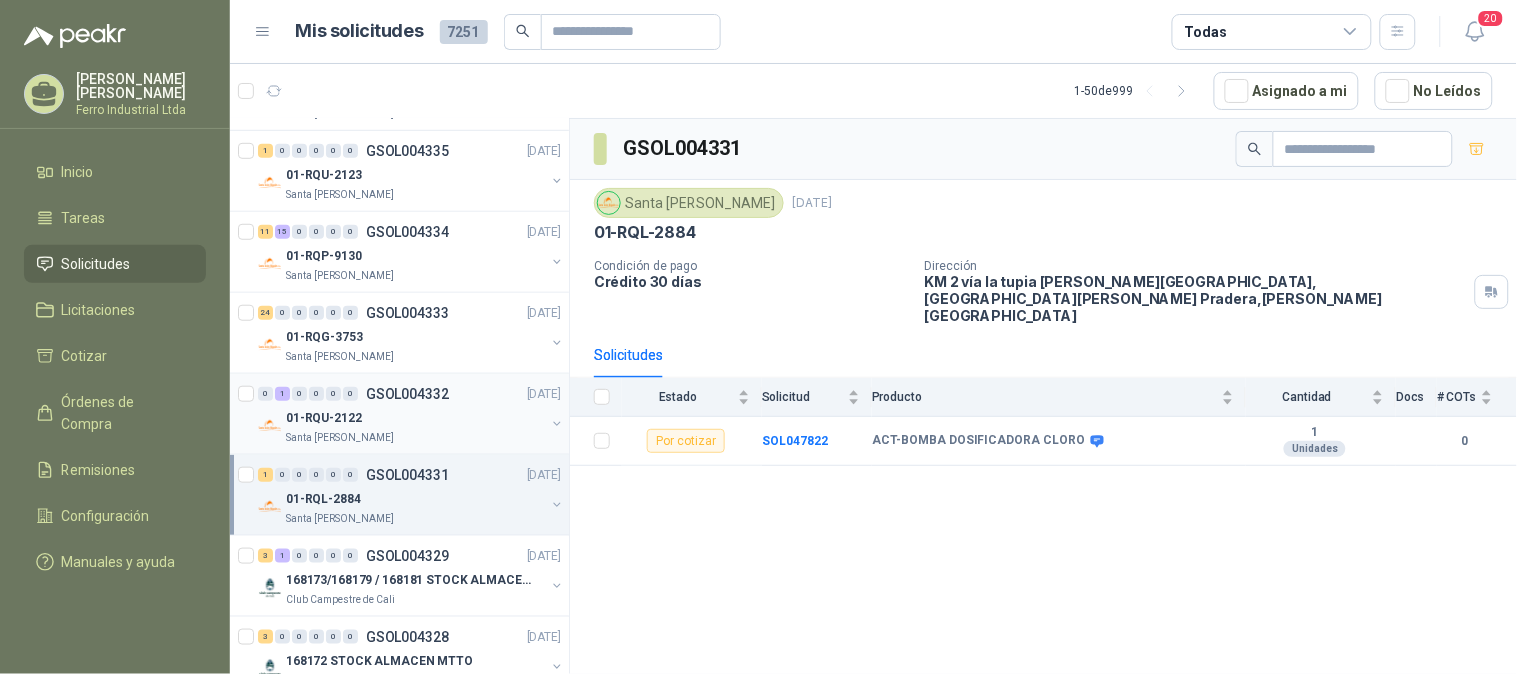 click on "01-RQU-2122" at bounding box center [415, 418] 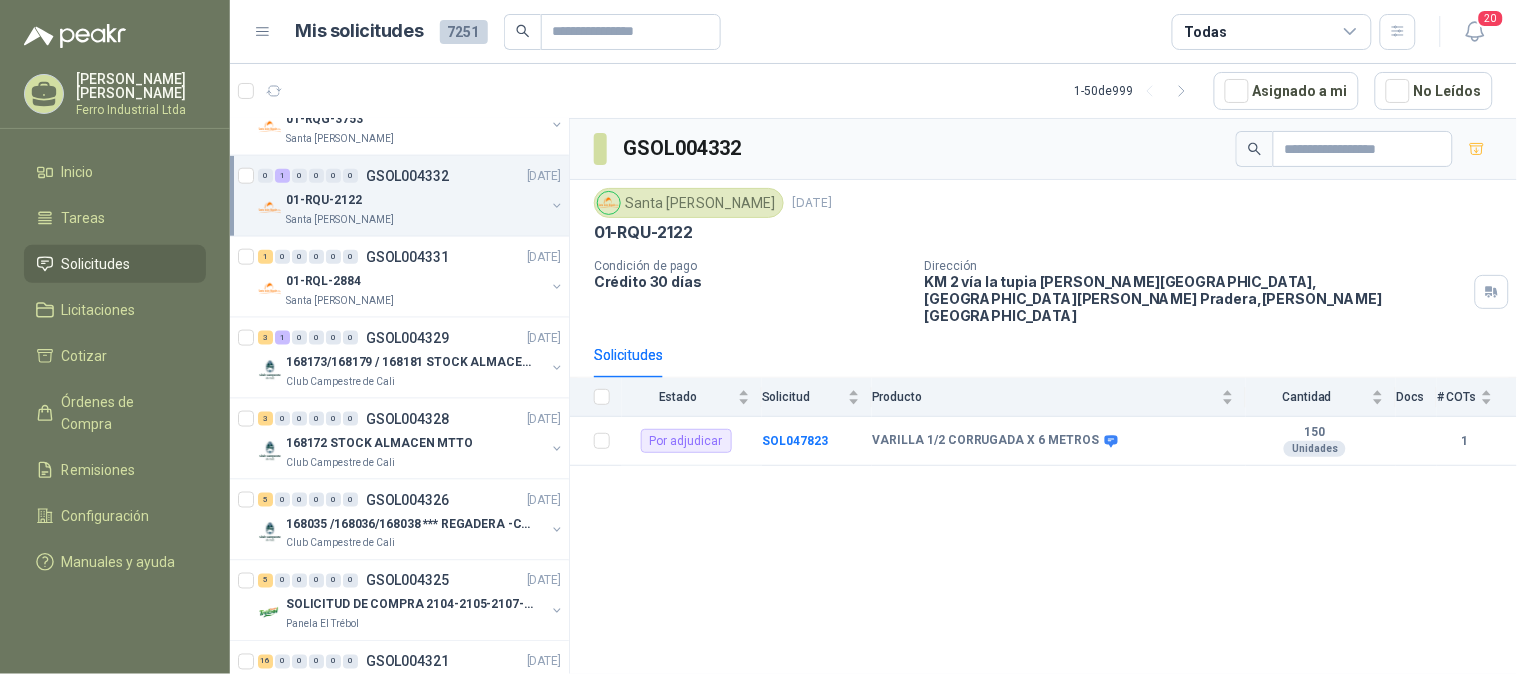 scroll, scrollTop: 555, scrollLeft: 0, axis: vertical 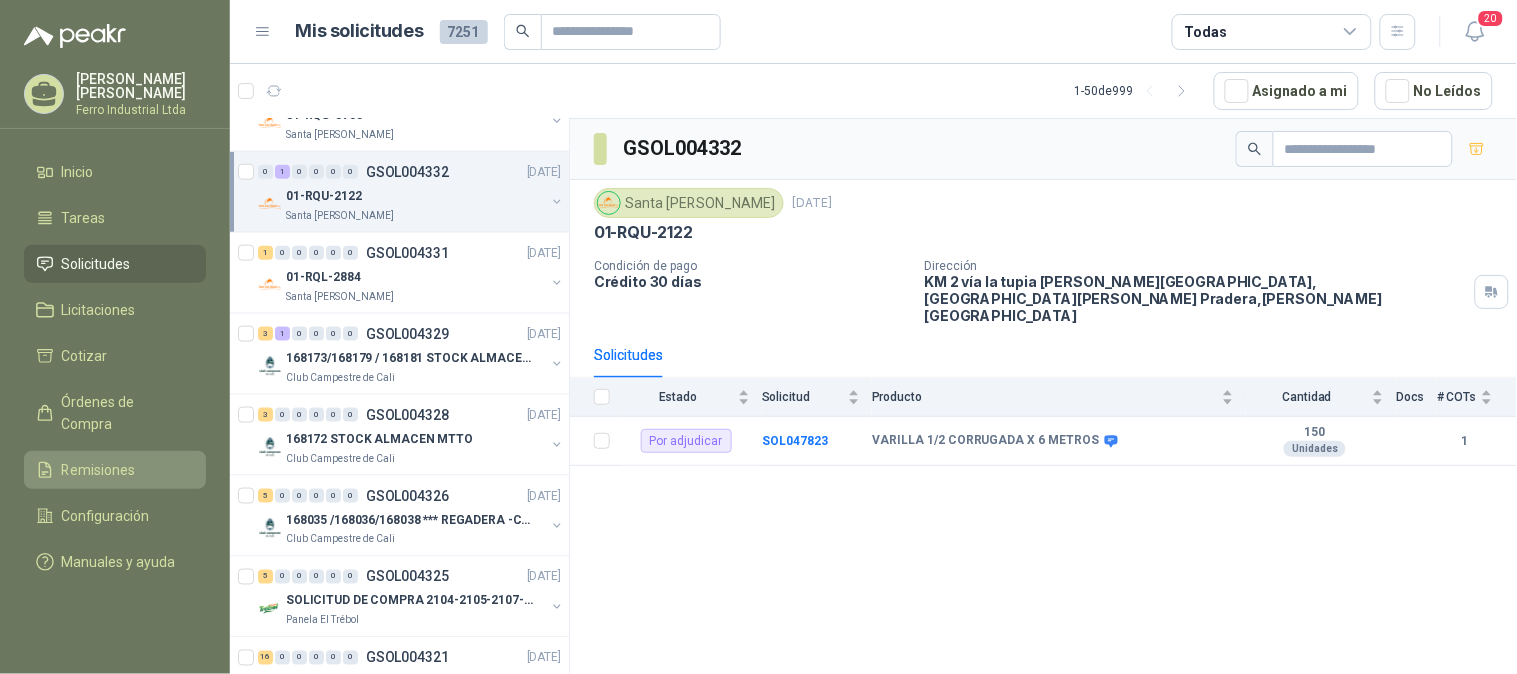 click on "Remisiones" at bounding box center [99, 470] 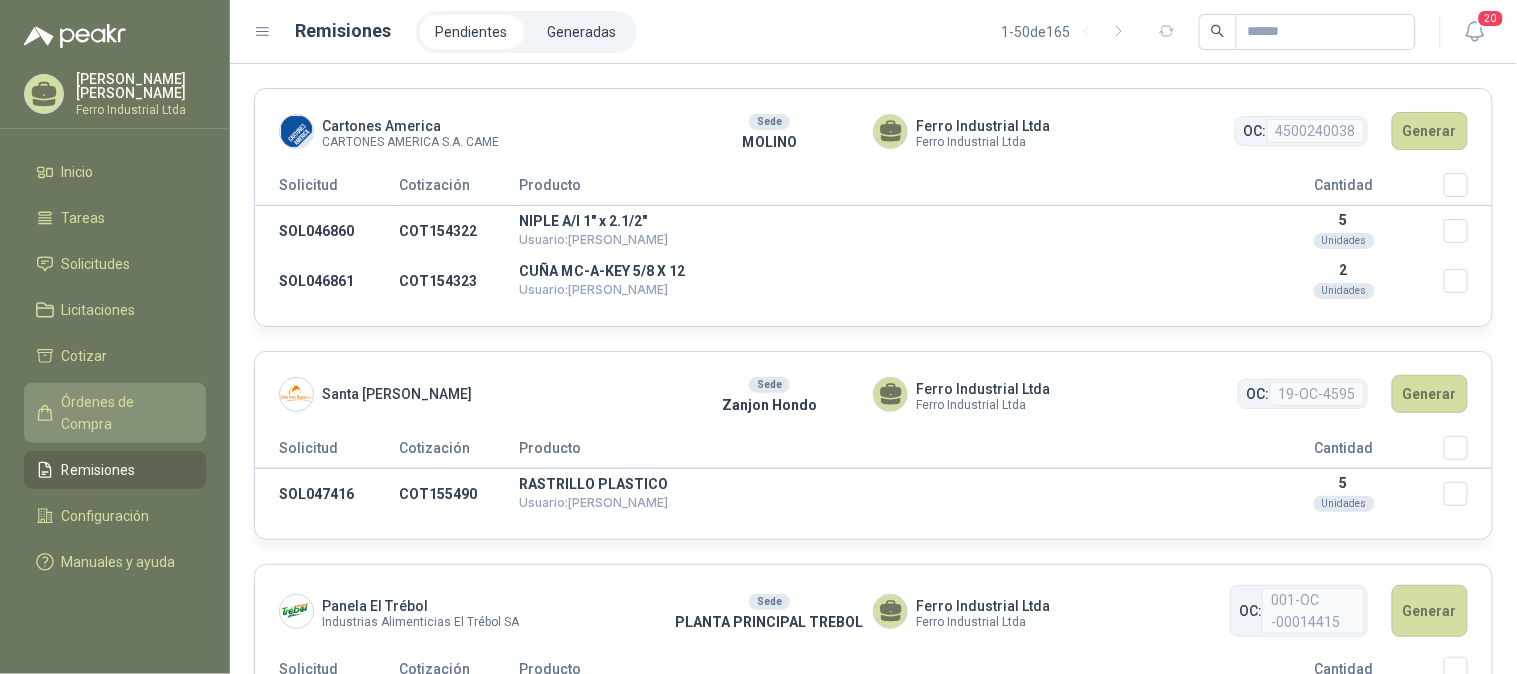 click on "Órdenes de Compra" at bounding box center [124, 413] 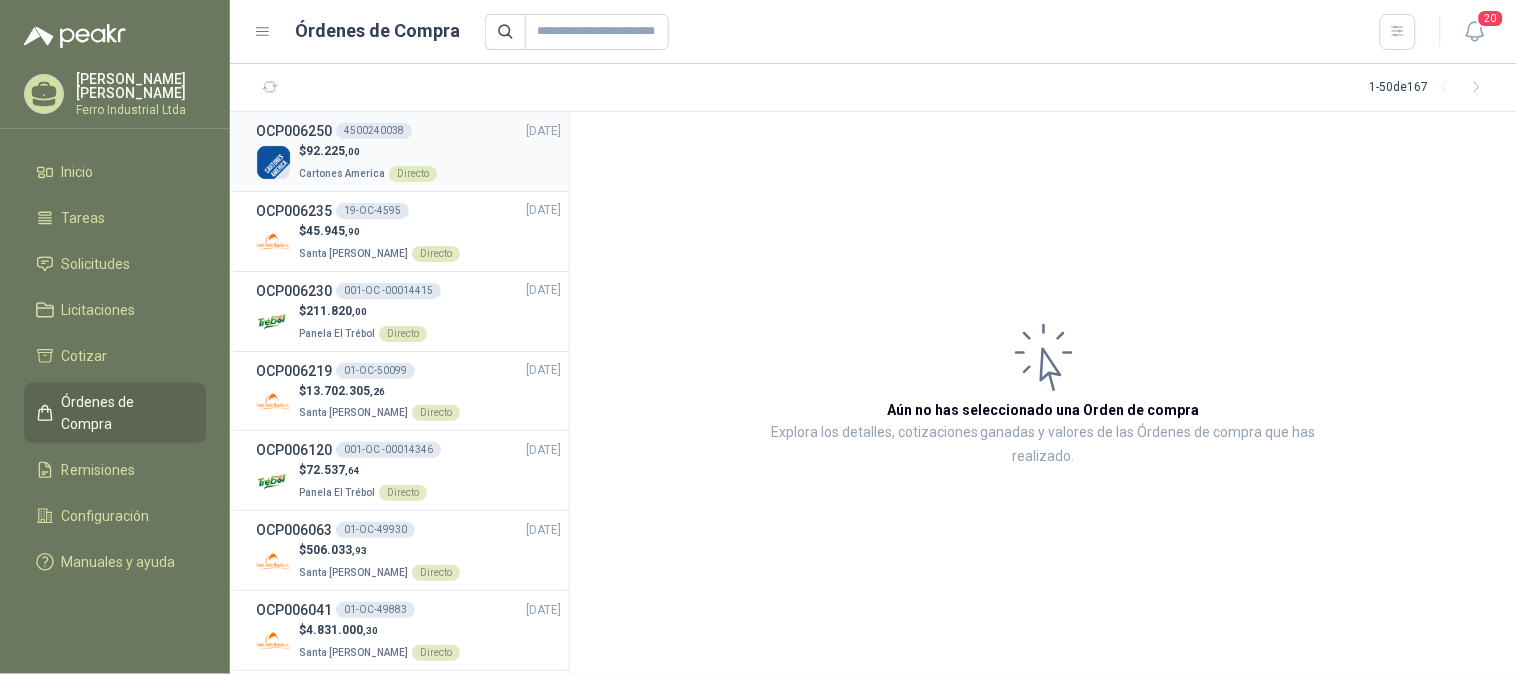 click on "$  92.225 ,00 Cartones America  Directo" at bounding box center (408, 162) 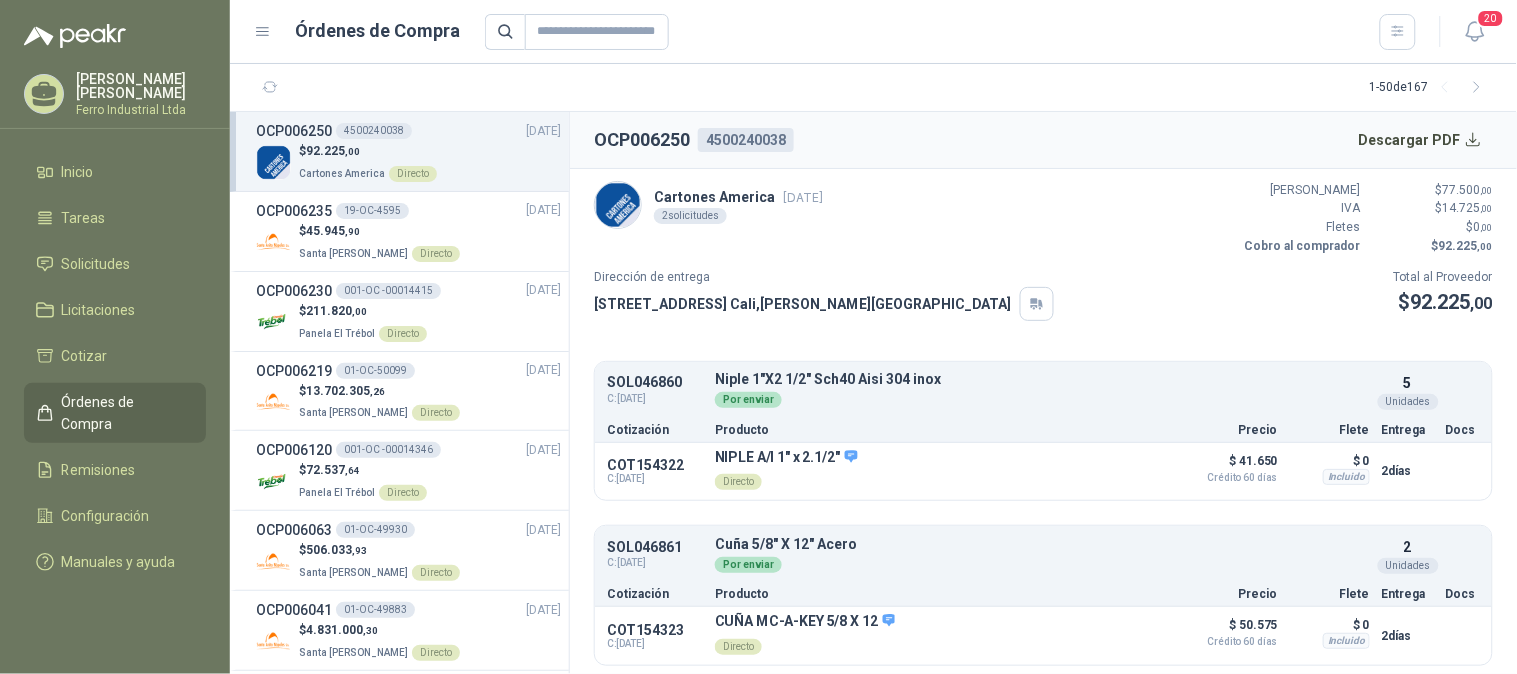scroll, scrollTop: 4, scrollLeft: 0, axis: vertical 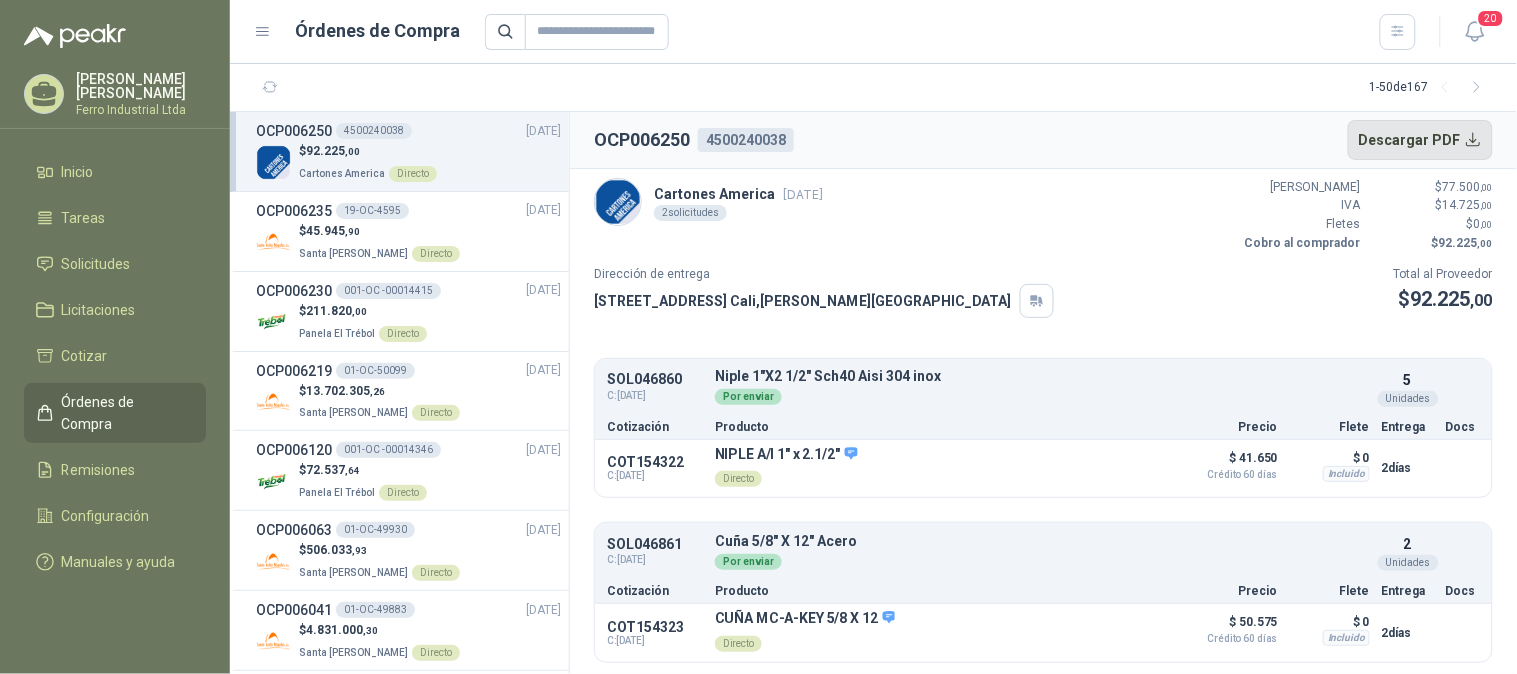 click on "Descargar PDF" at bounding box center [1421, 140] 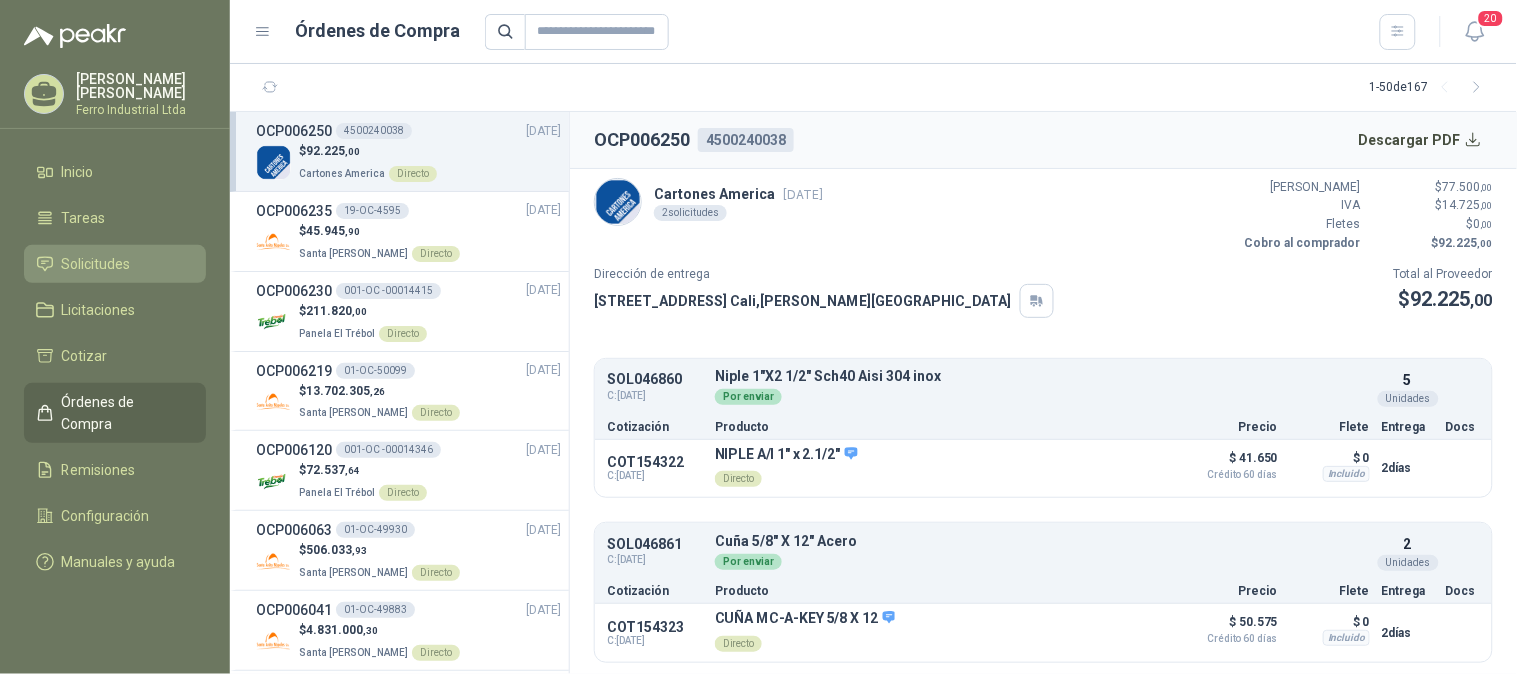click on "Solicitudes" at bounding box center (96, 264) 